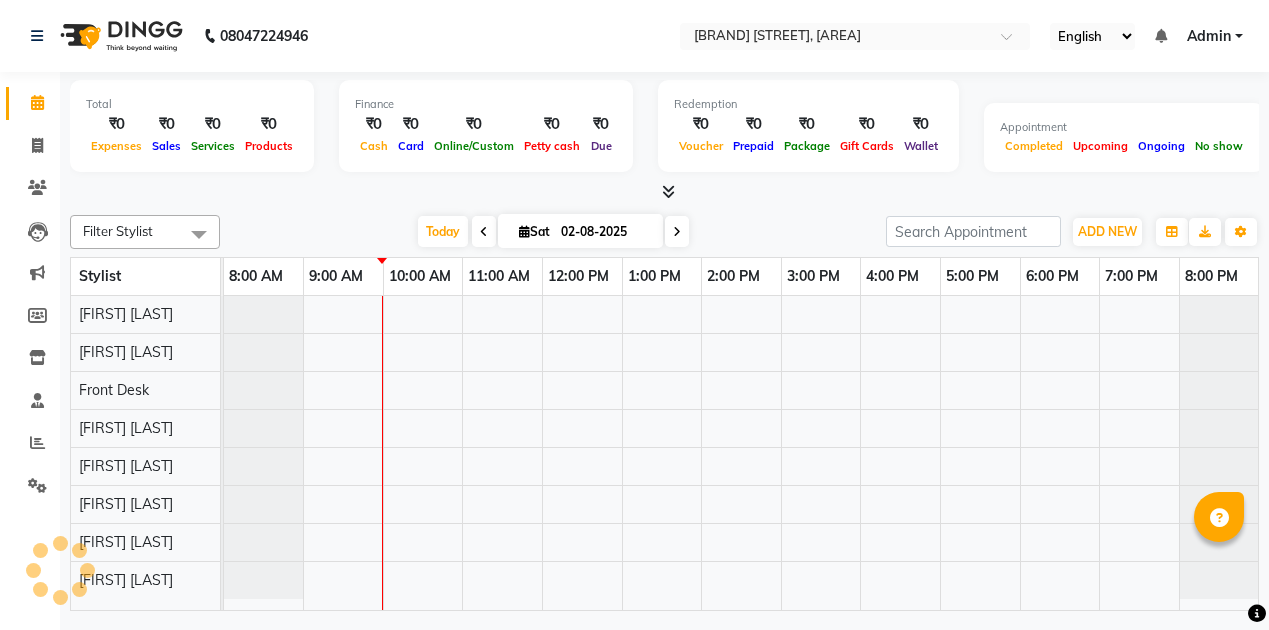 scroll, scrollTop: 0, scrollLeft: 0, axis: both 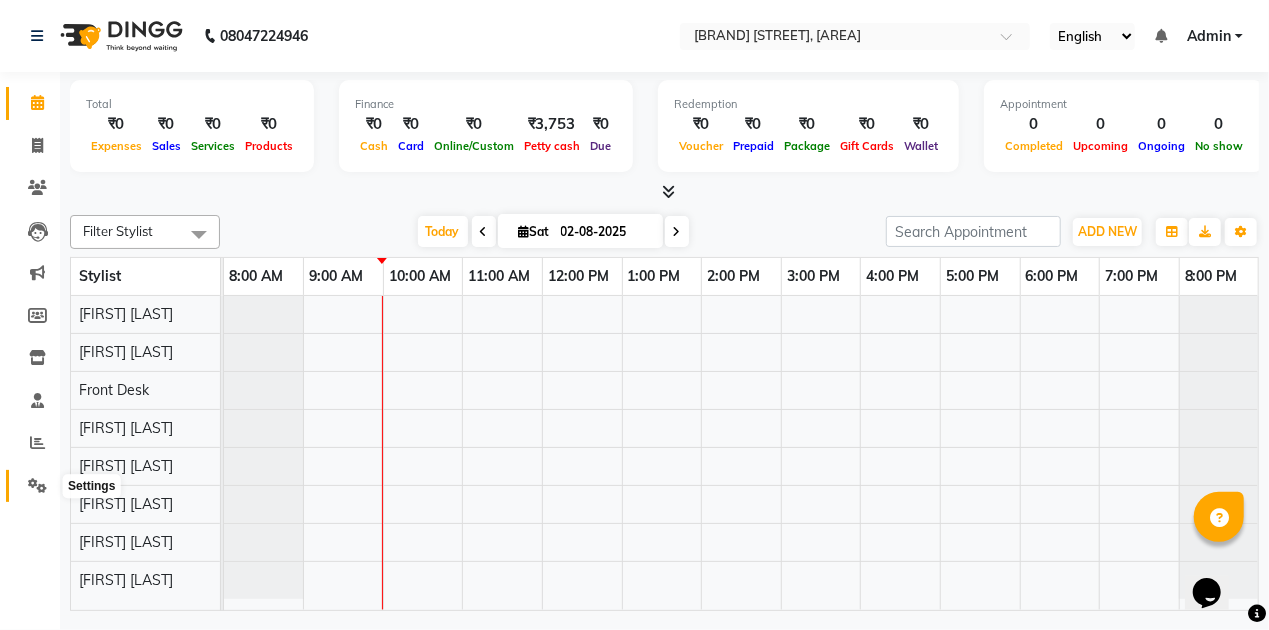 click 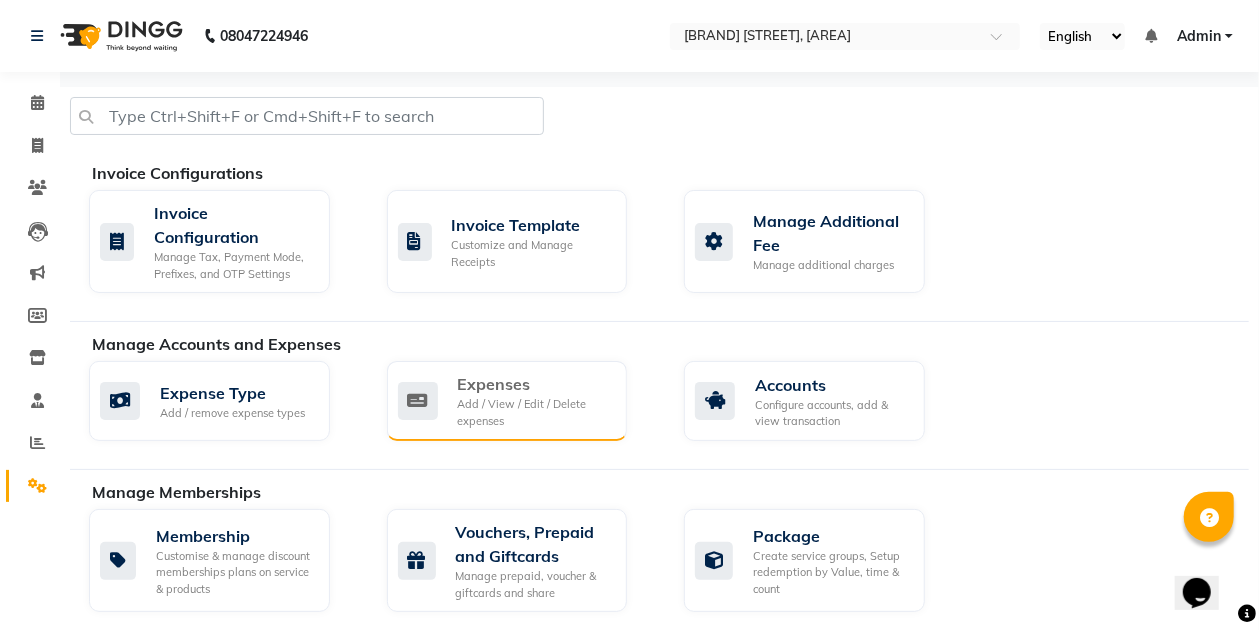 click on "Add / View / Edit / Delete expenses" 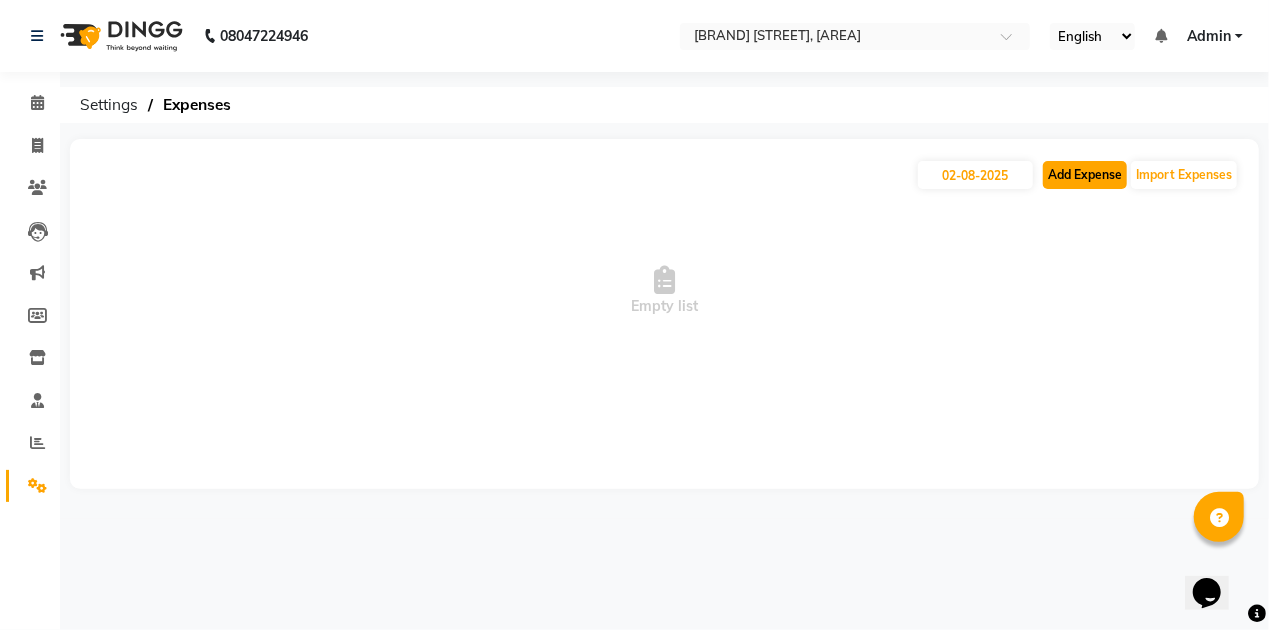 click on "Add Expense" 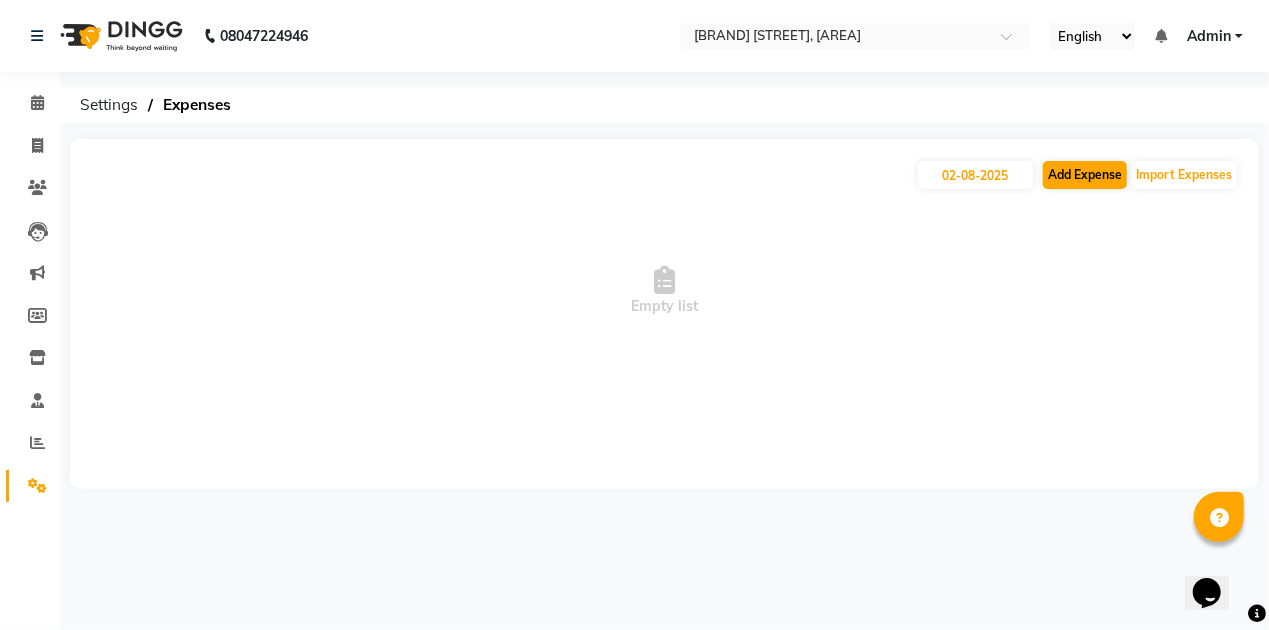 select on "1" 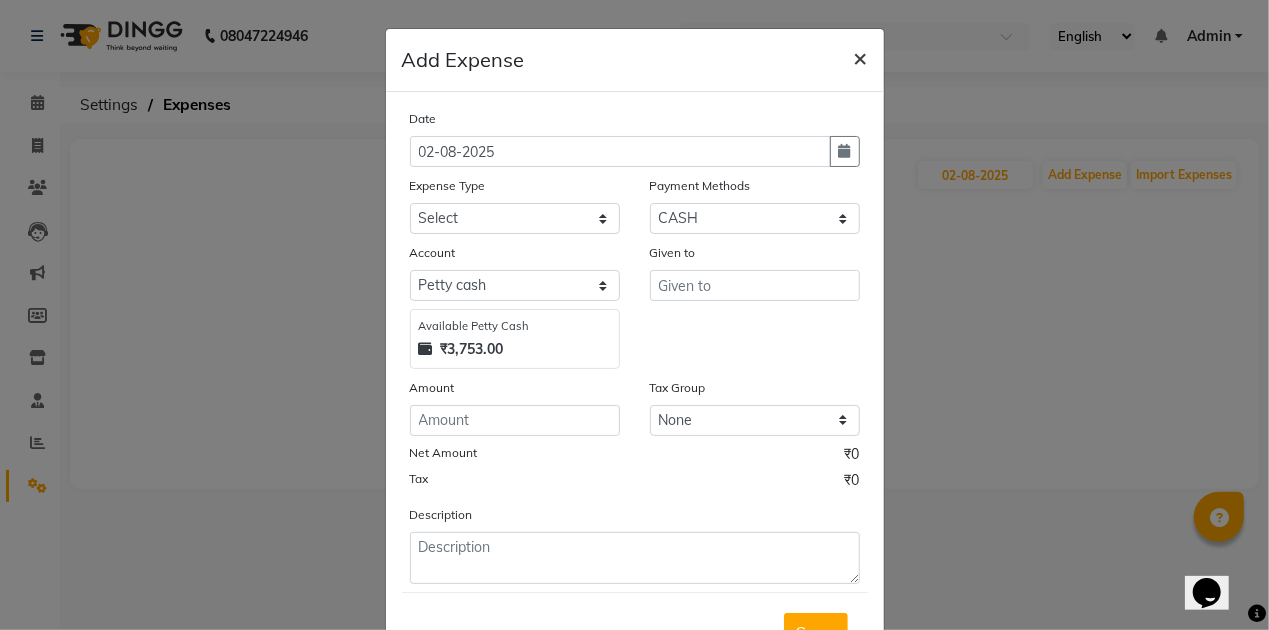 click on "×" 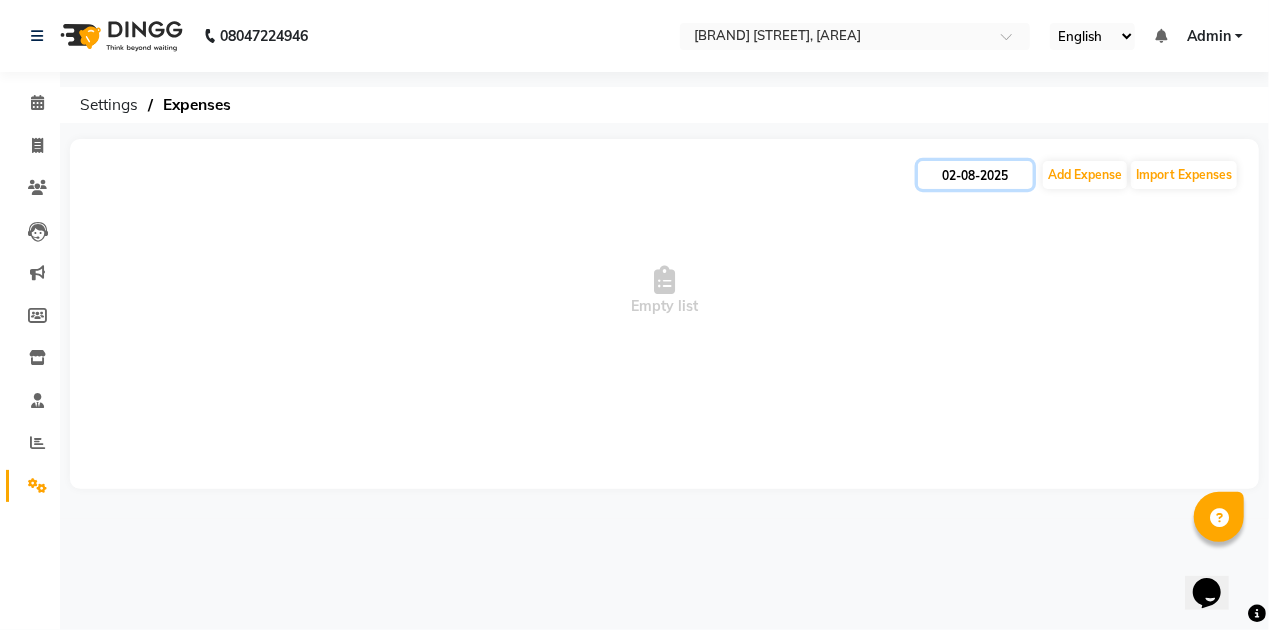 click on "02-08-2025" 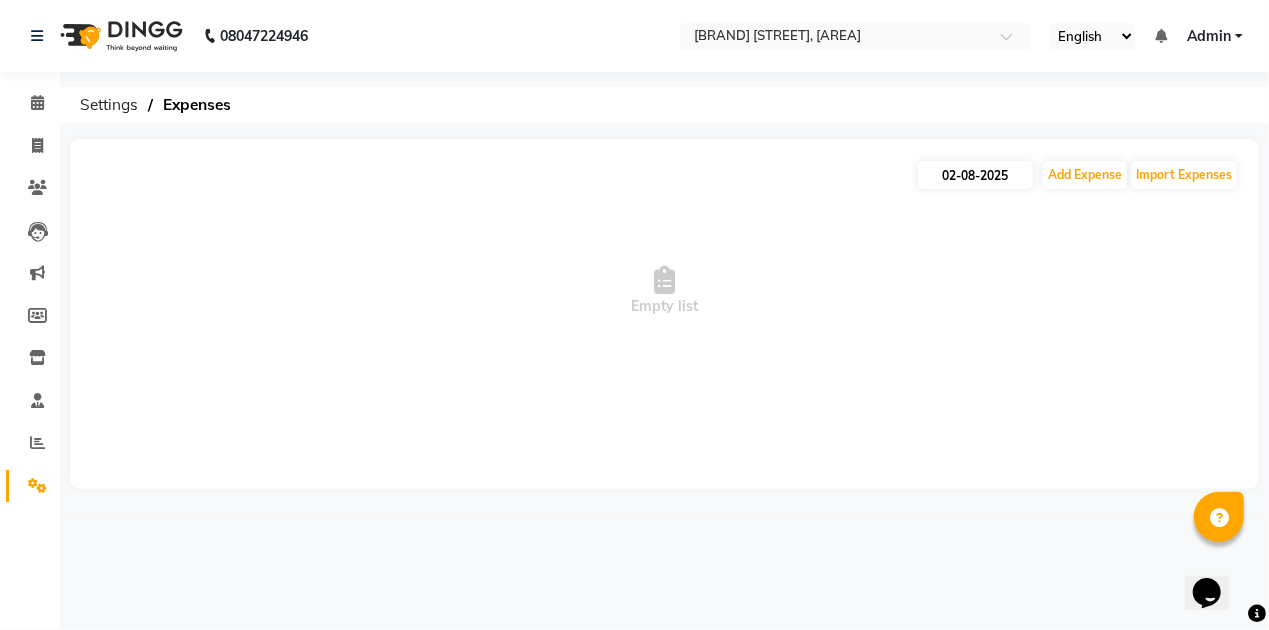 select on "8" 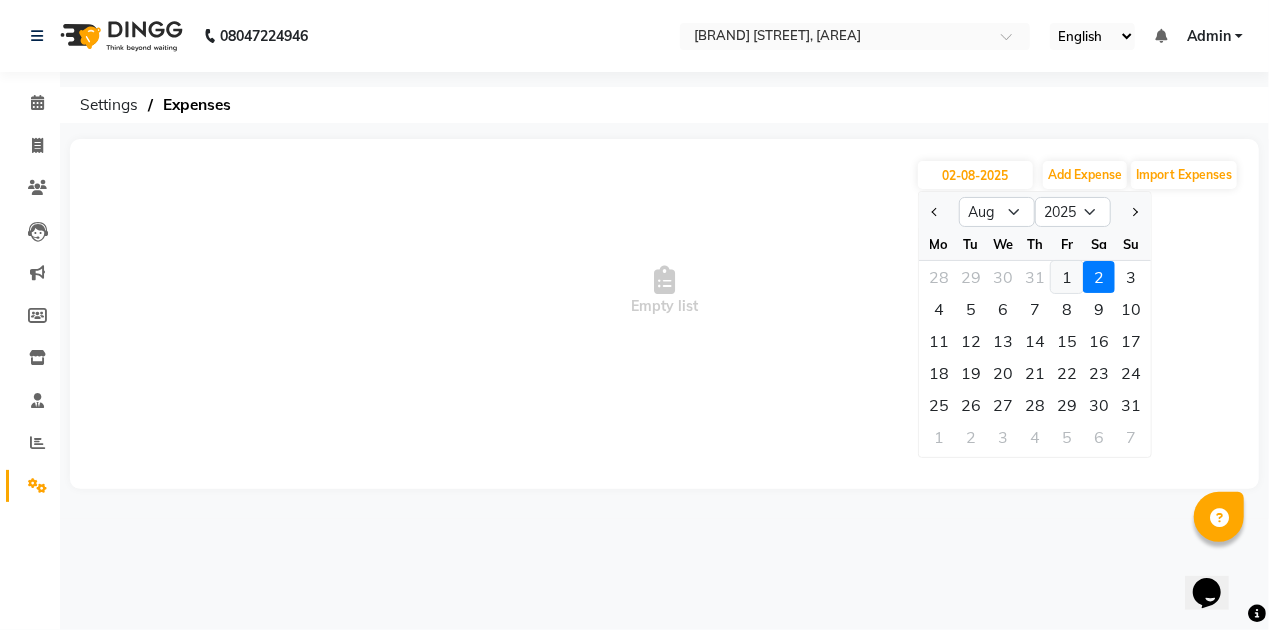 click on "1" 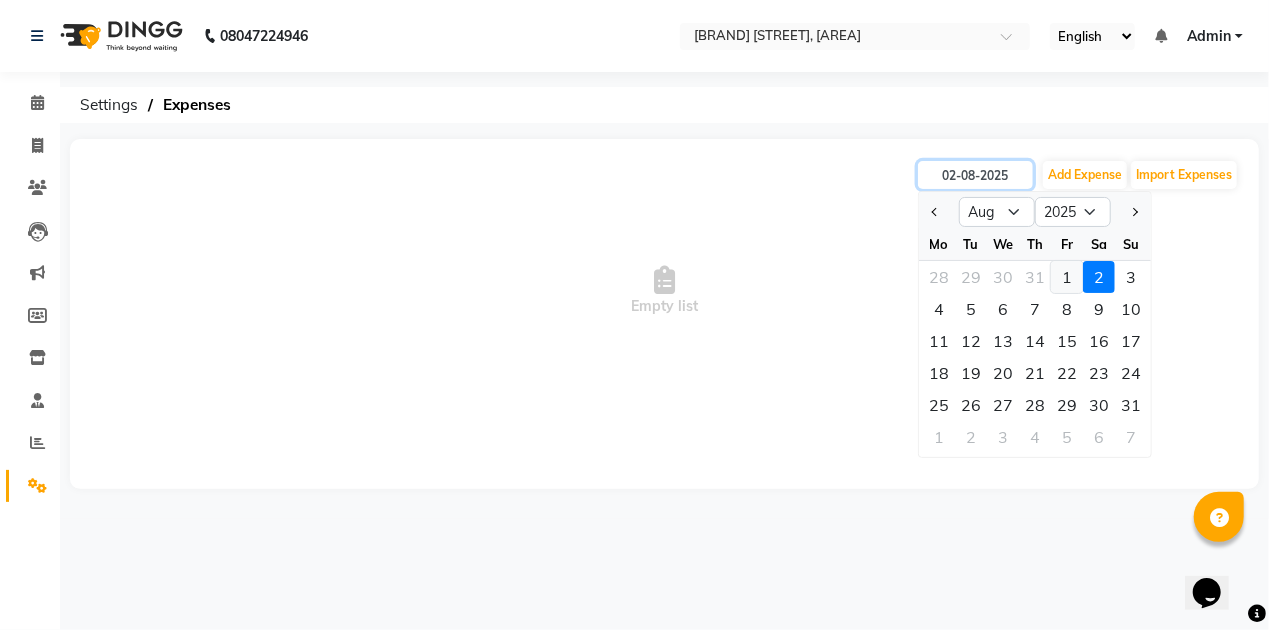 type on "01-08-2025" 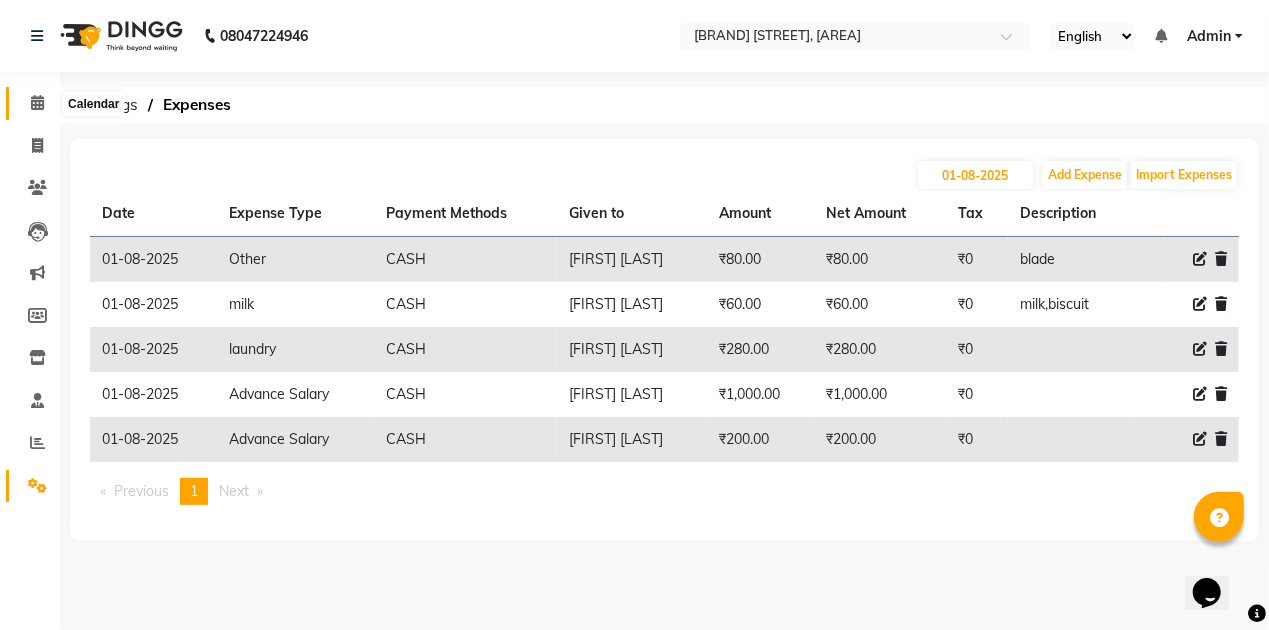 click 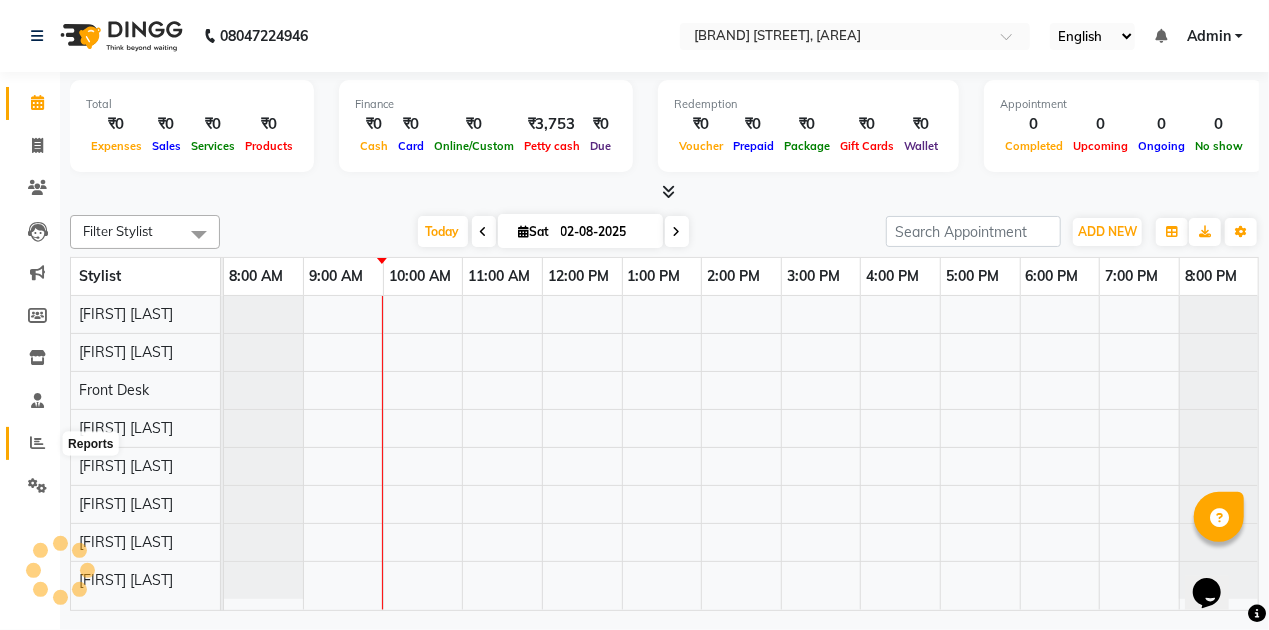 click 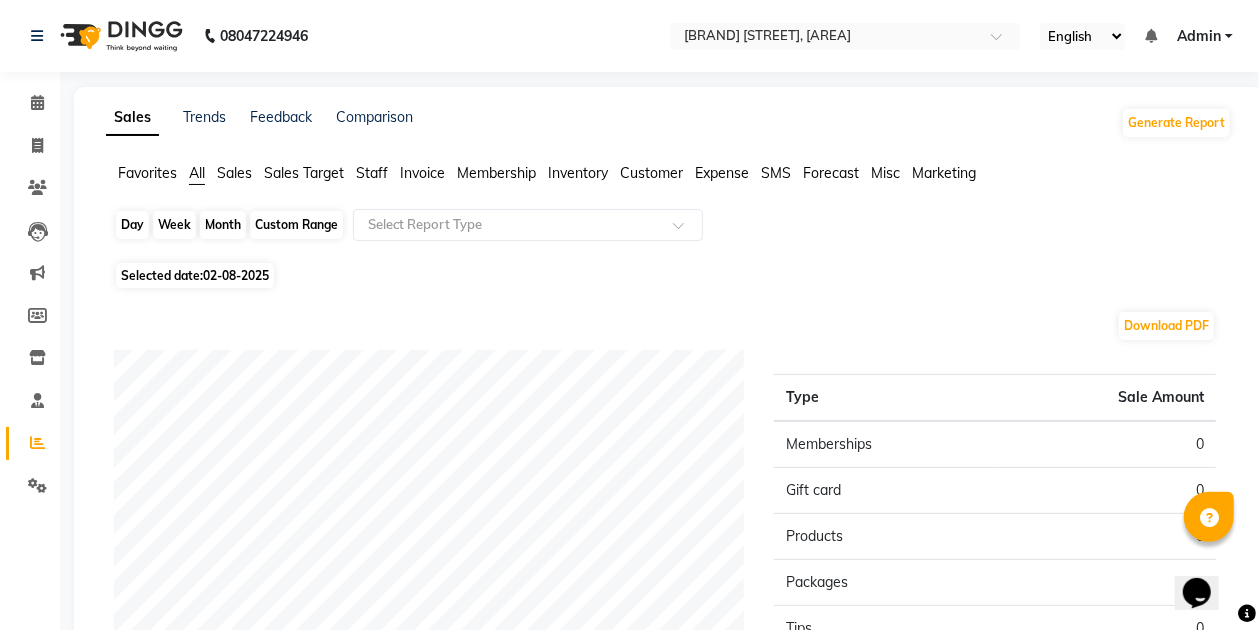 click on "Day" 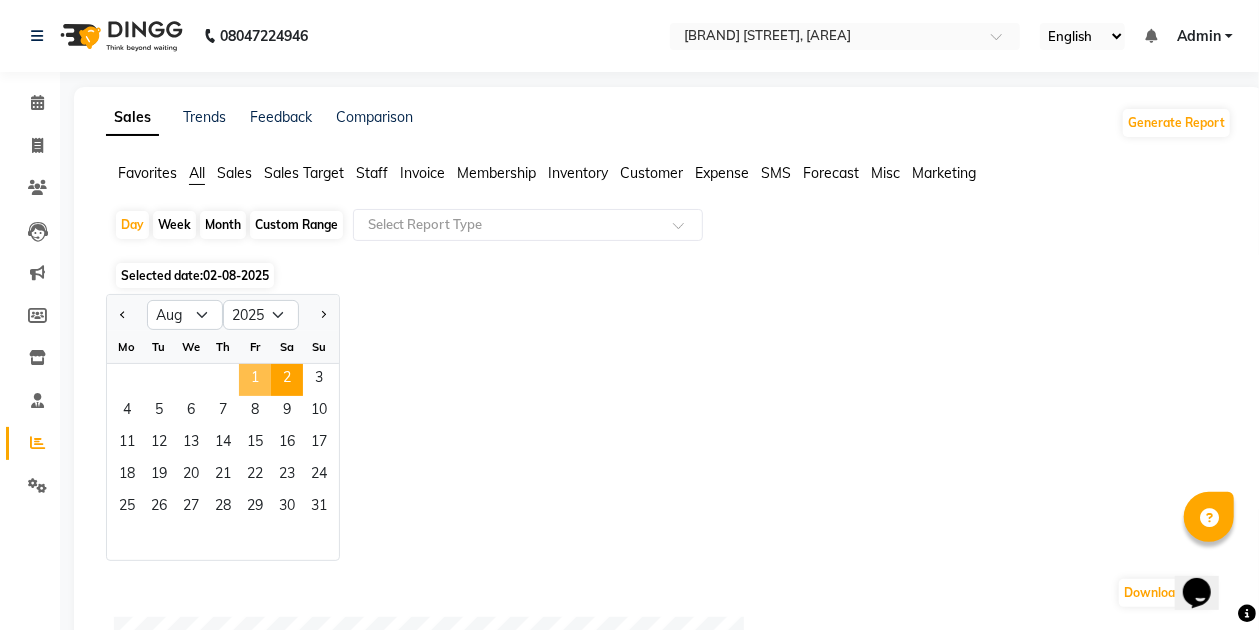 click on "1" 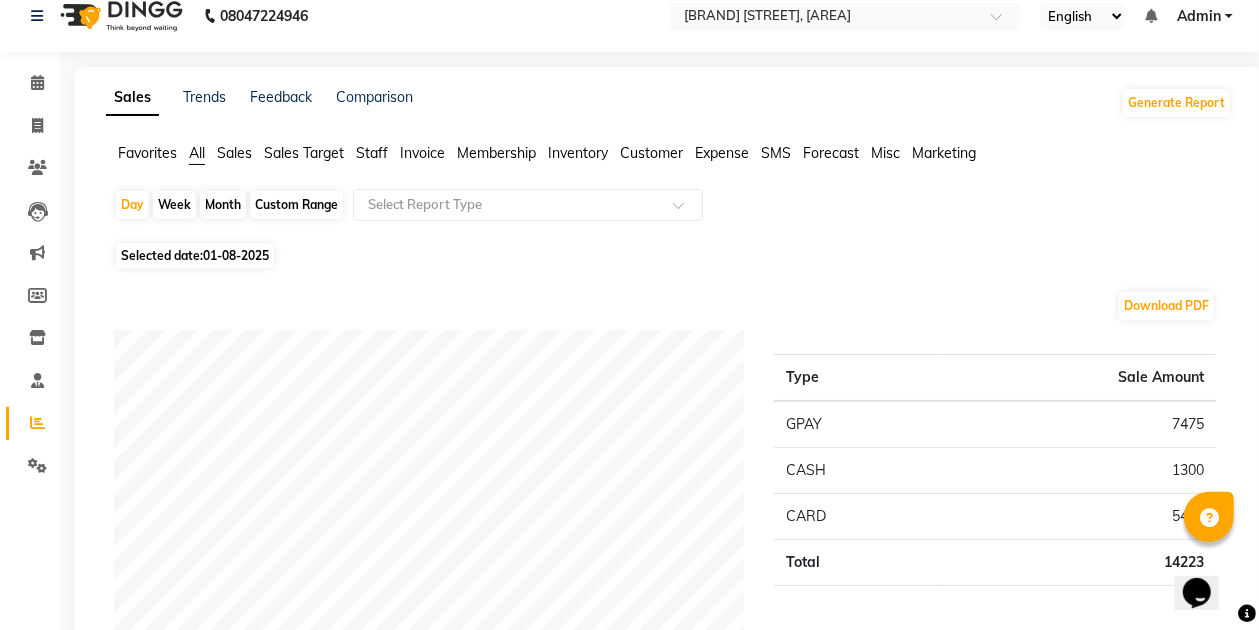 scroll, scrollTop: 0, scrollLeft: 0, axis: both 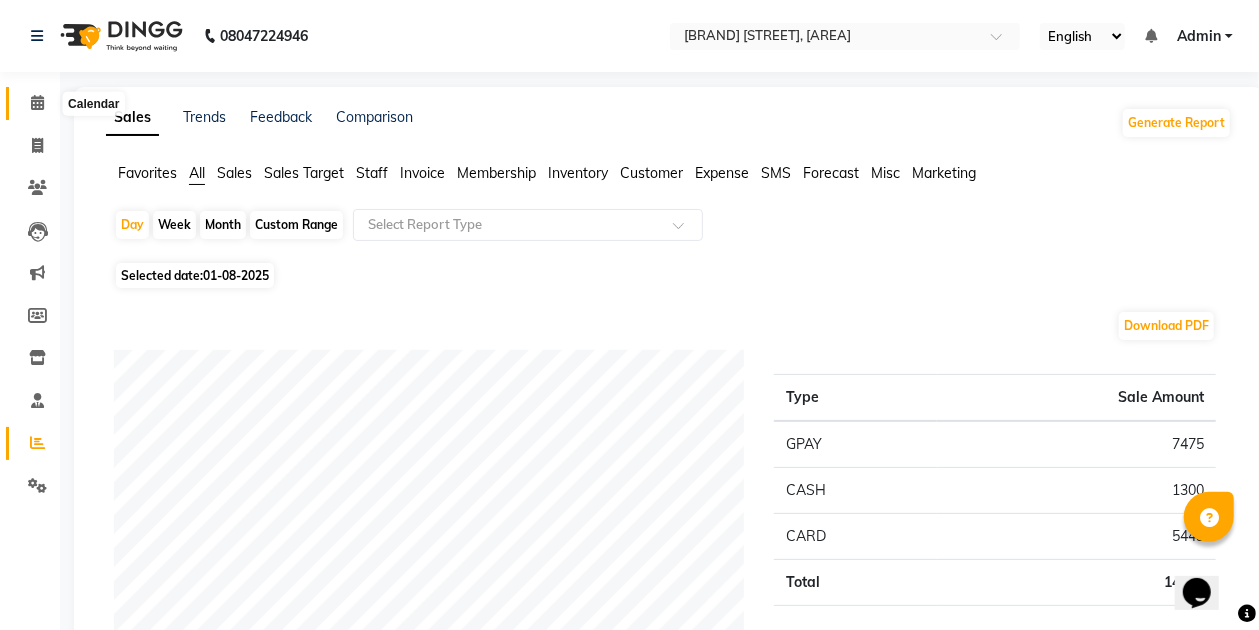 click 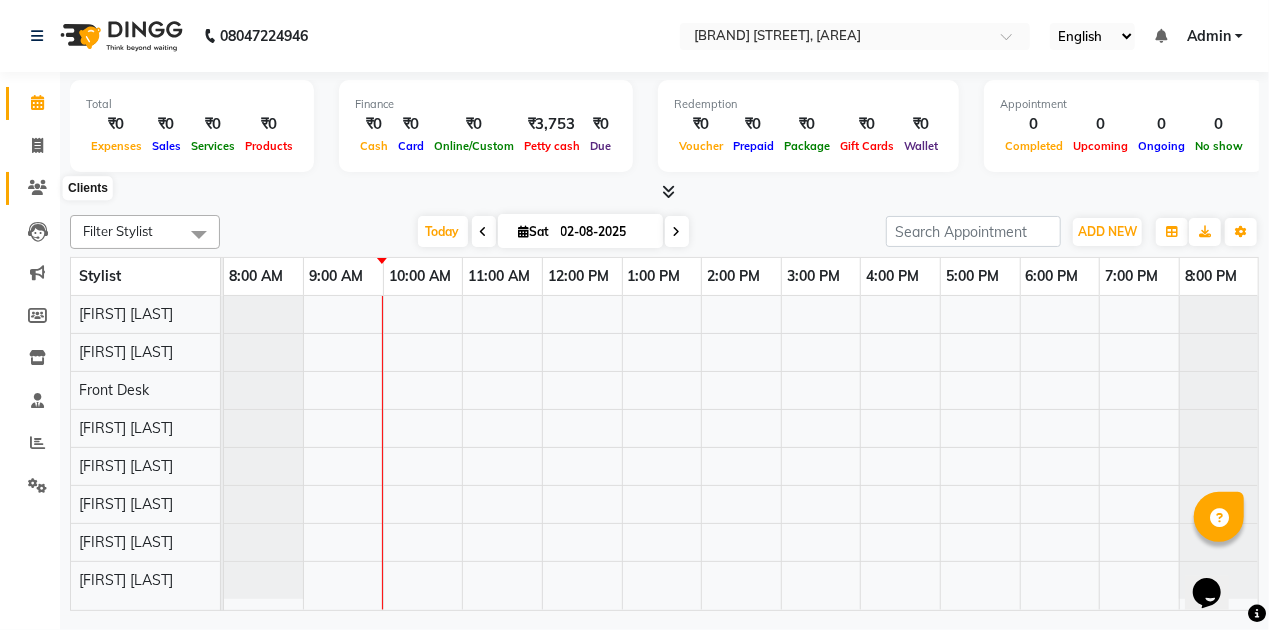 click 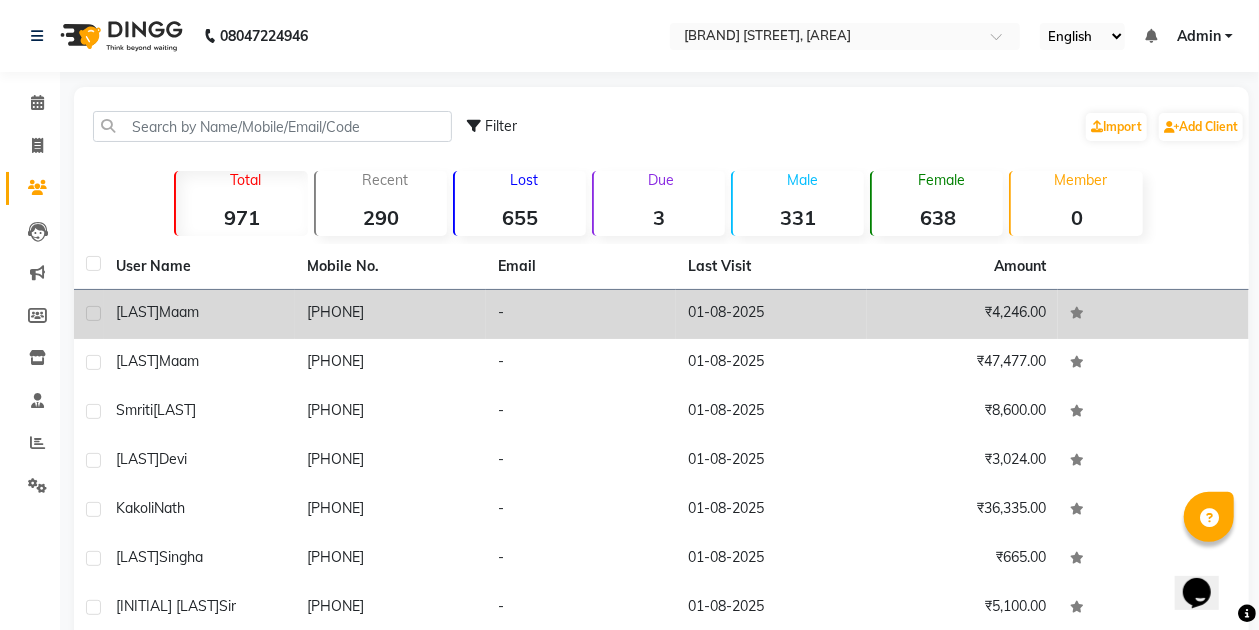 click on "[PHONE]" 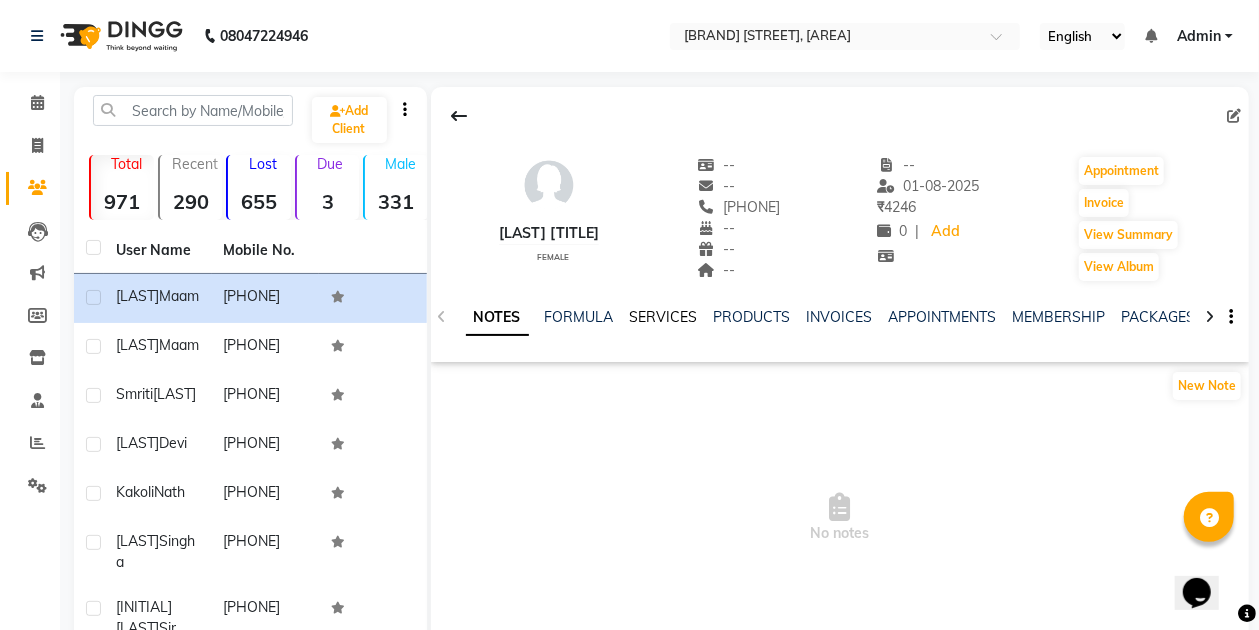 click on "SERVICES" 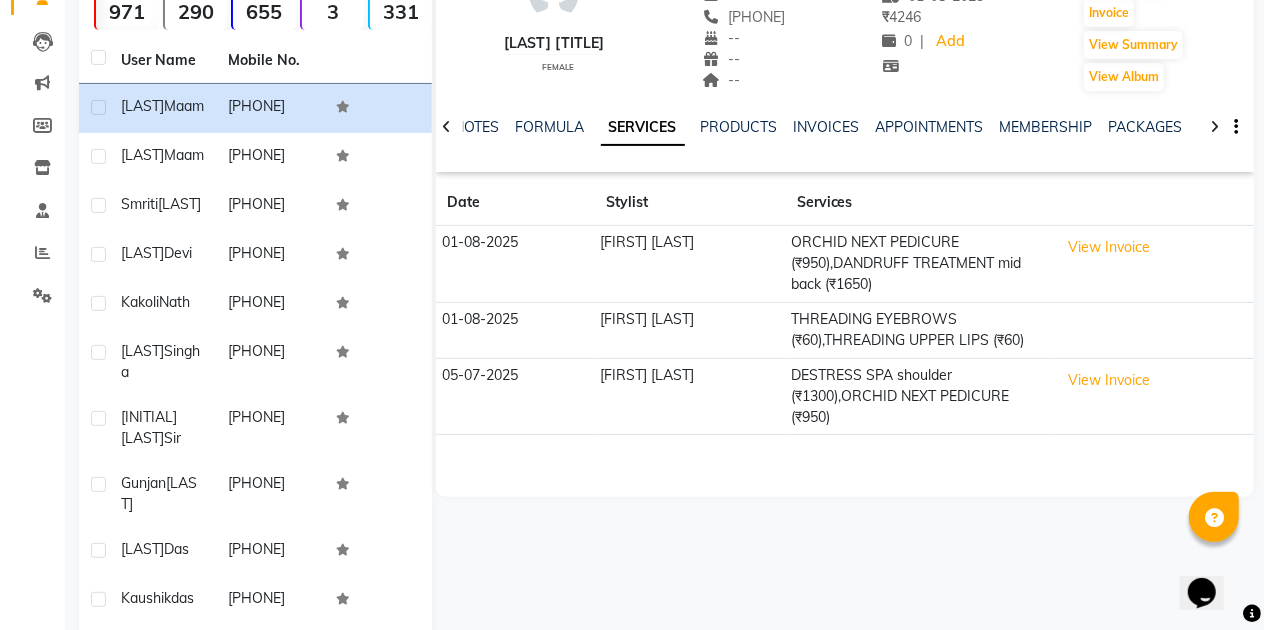 scroll, scrollTop: 200, scrollLeft: 0, axis: vertical 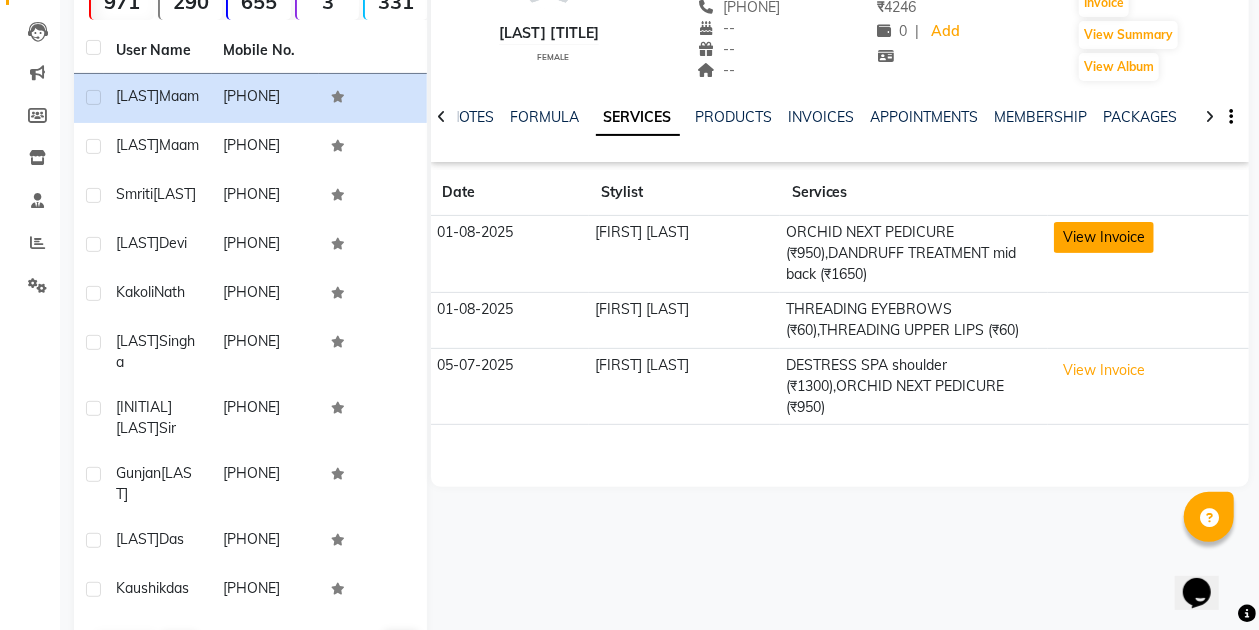 click on "View Invoice" 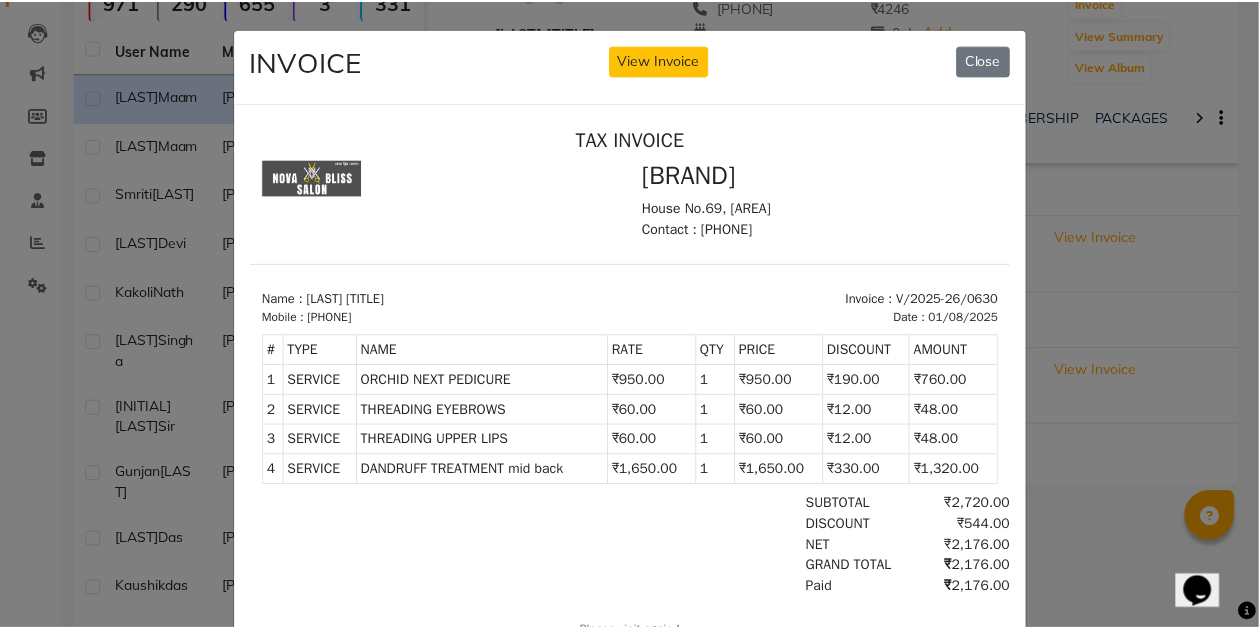 scroll, scrollTop: 0, scrollLeft: 0, axis: both 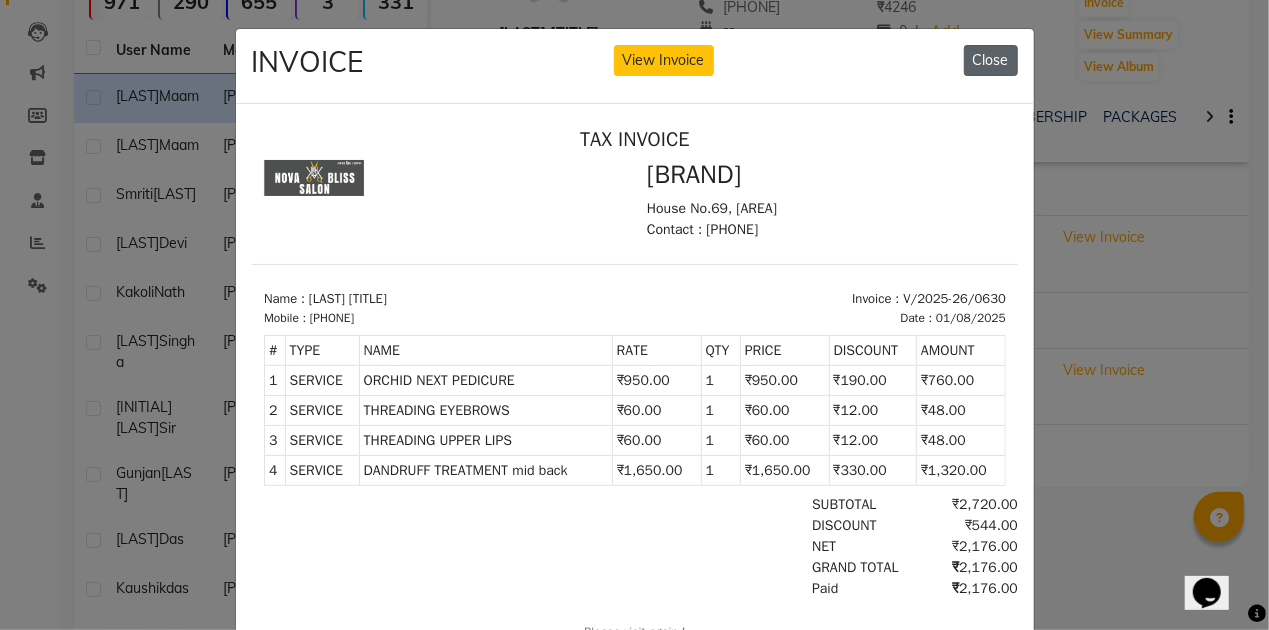 click on "Close" 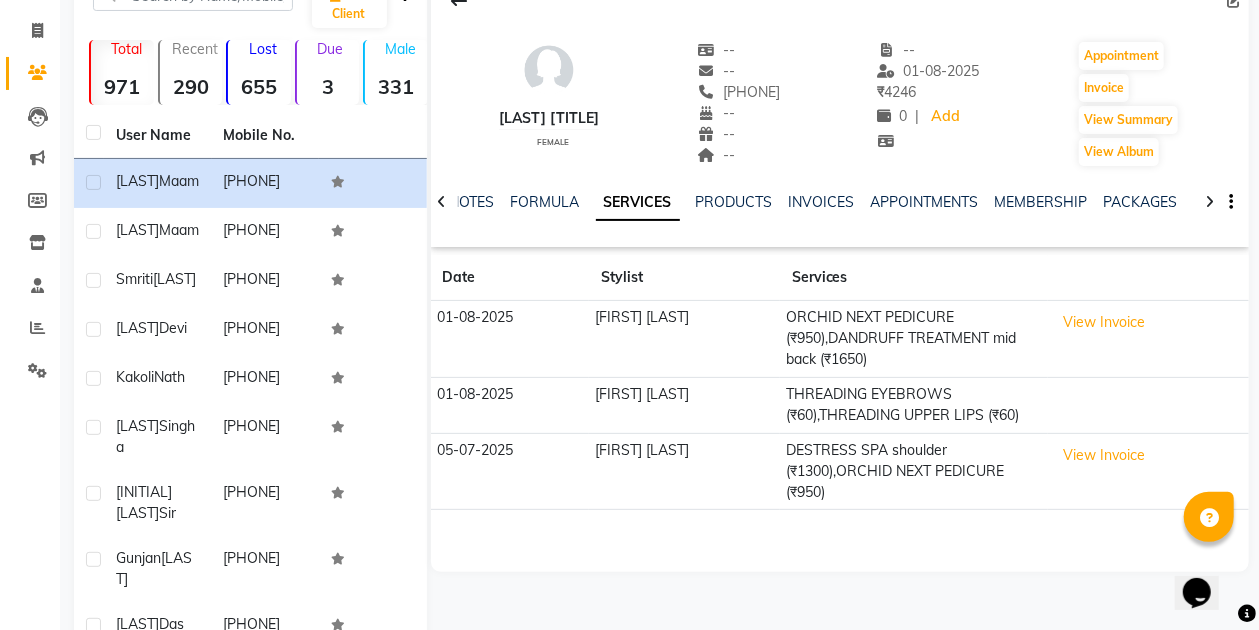 scroll, scrollTop: 0, scrollLeft: 0, axis: both 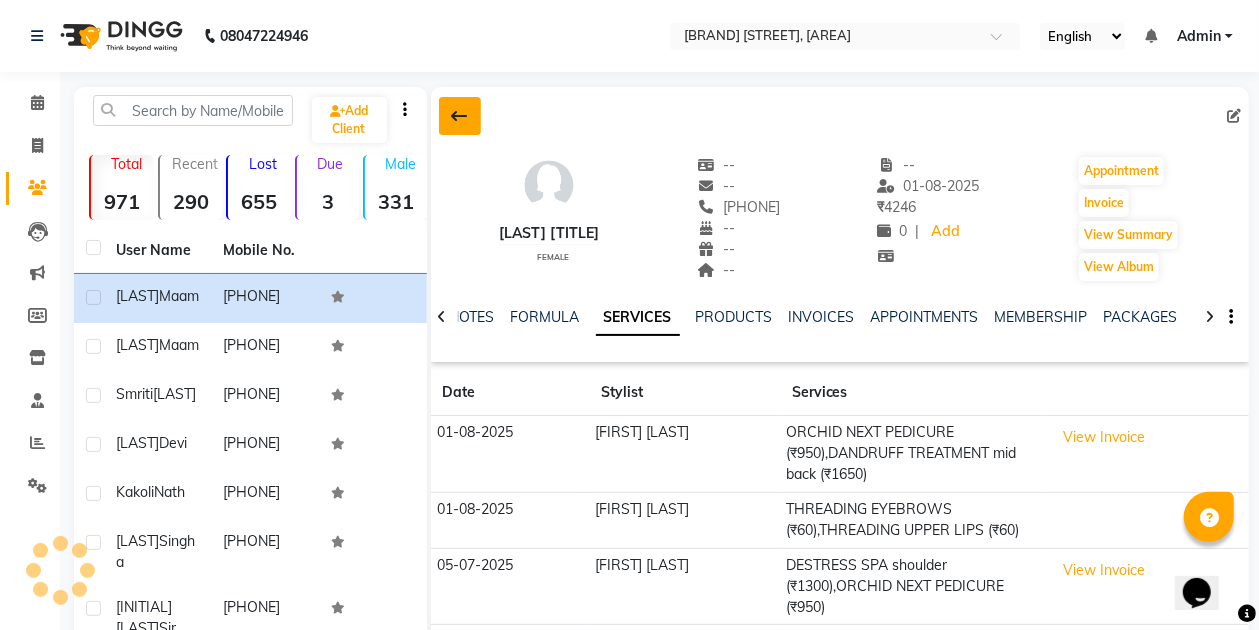 click 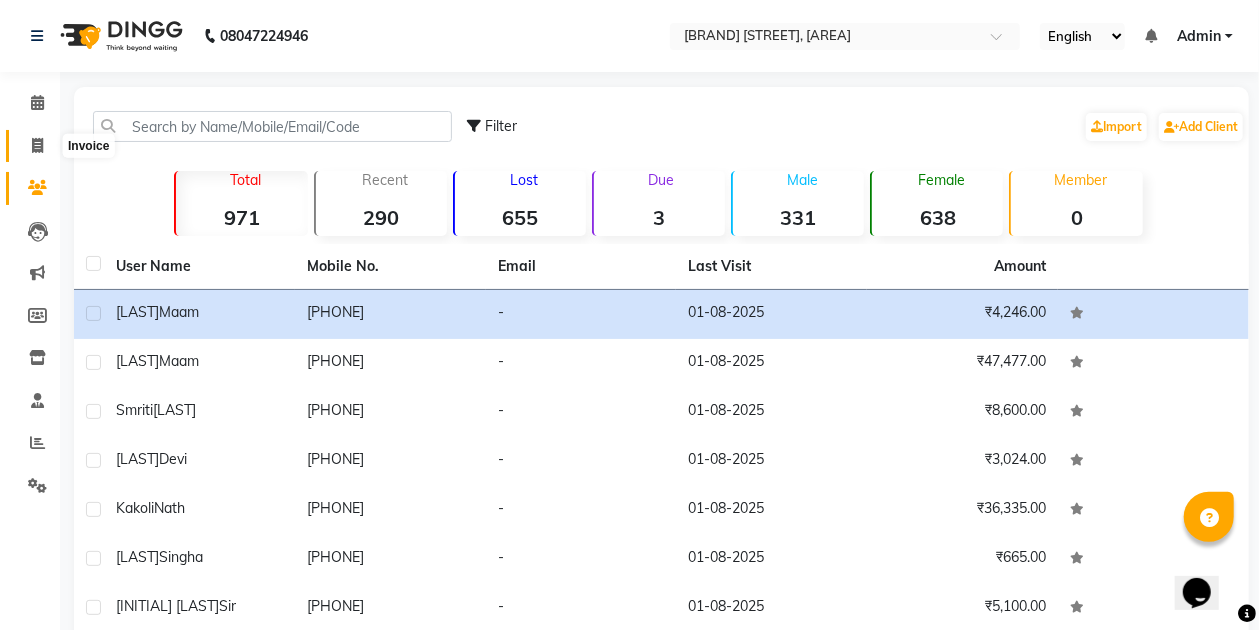 click 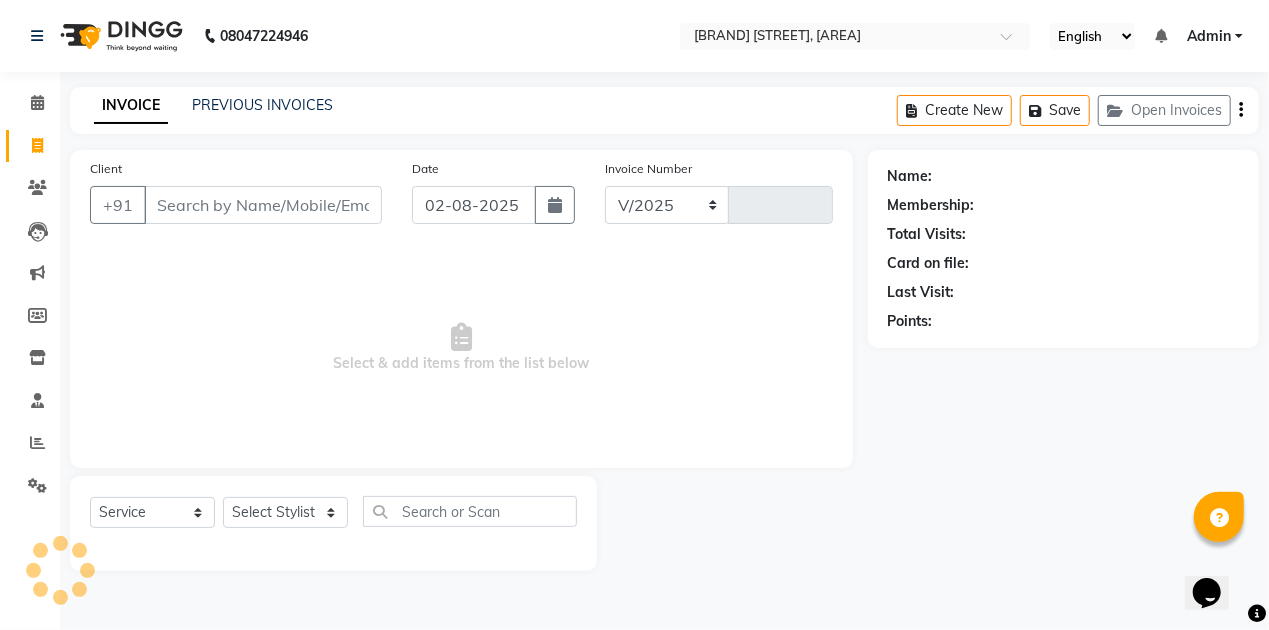 select on "6211" 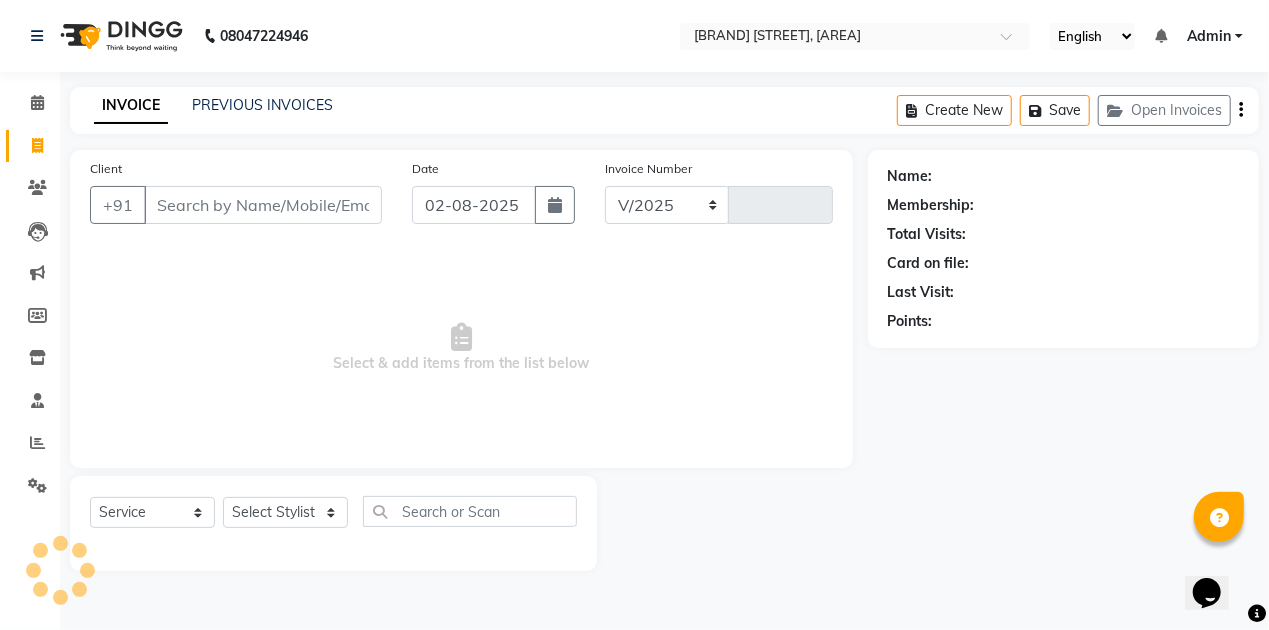 type on "0631" 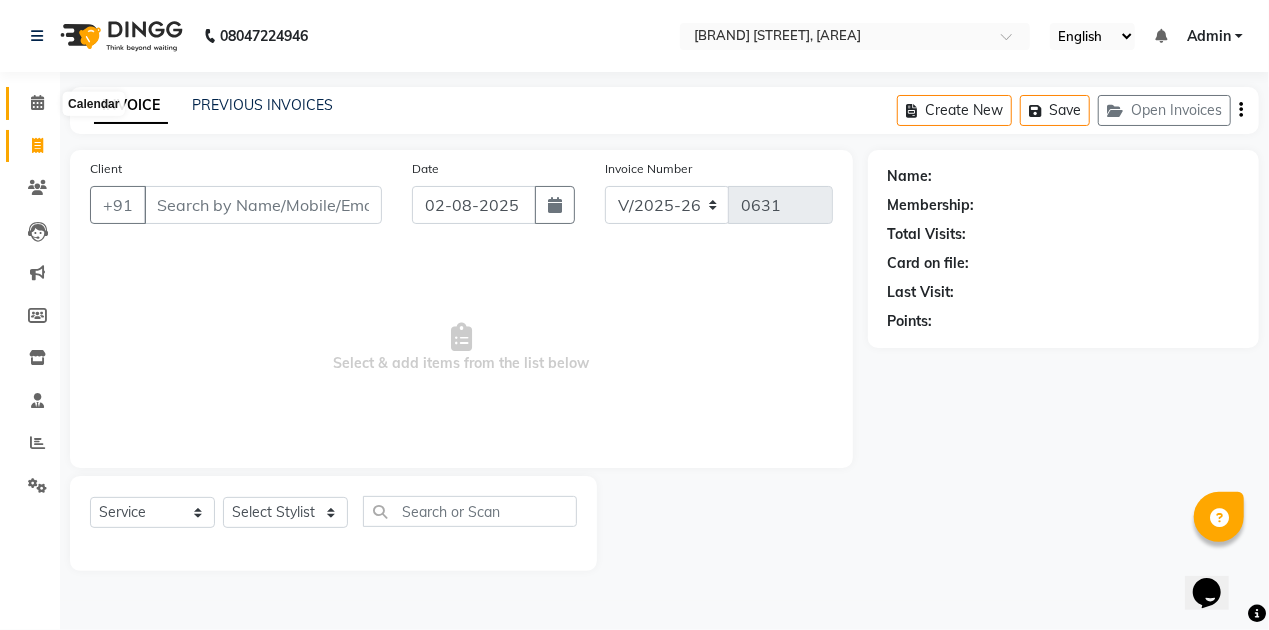 click 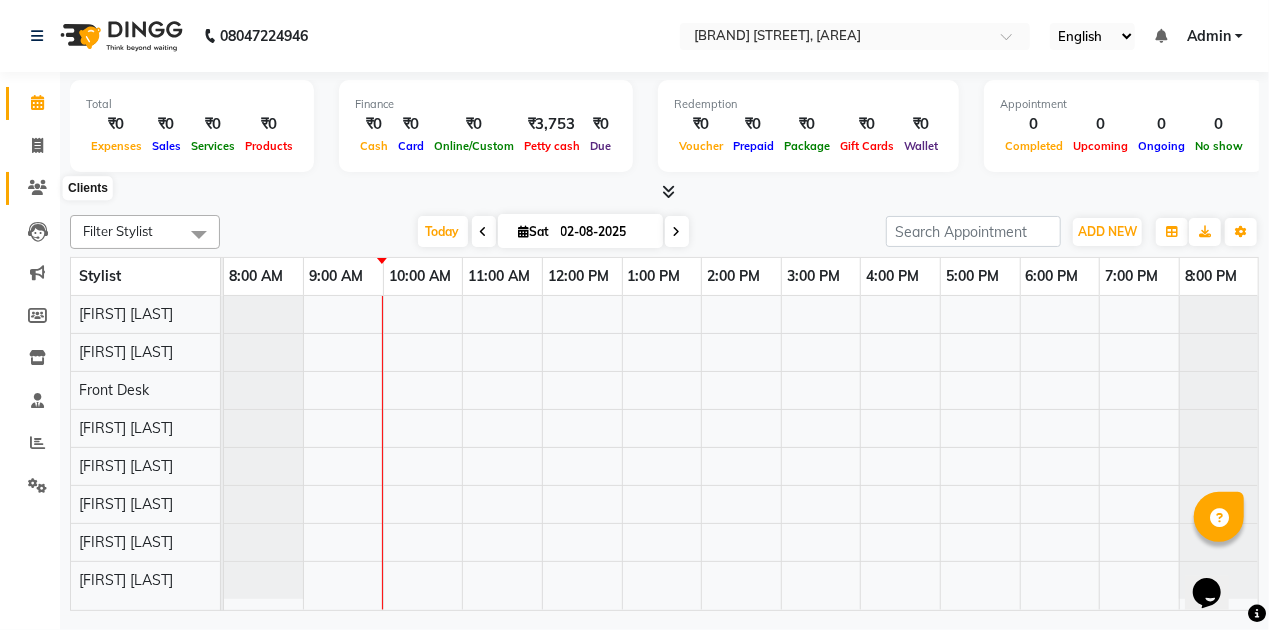 click 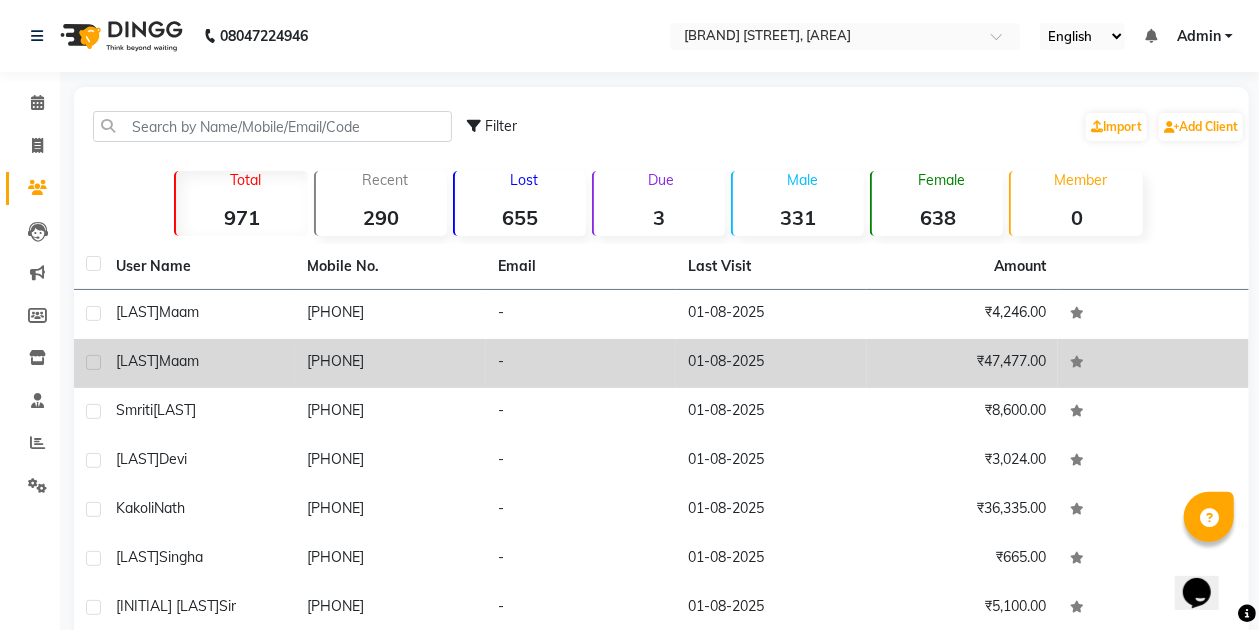 click on "maam" 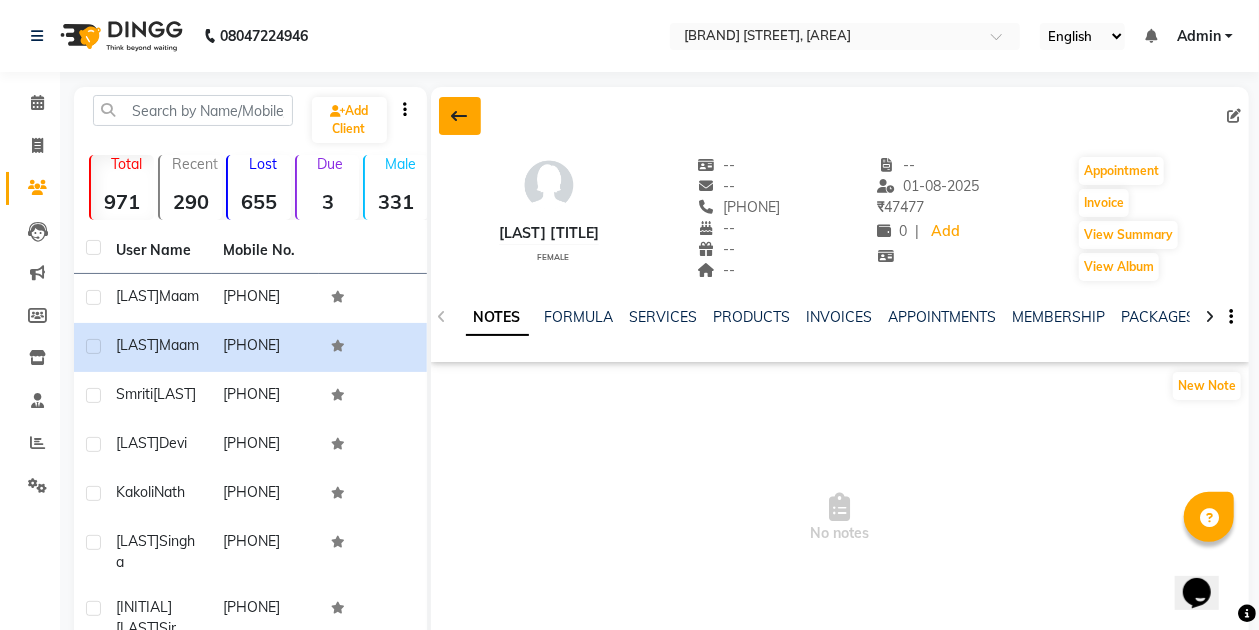 click 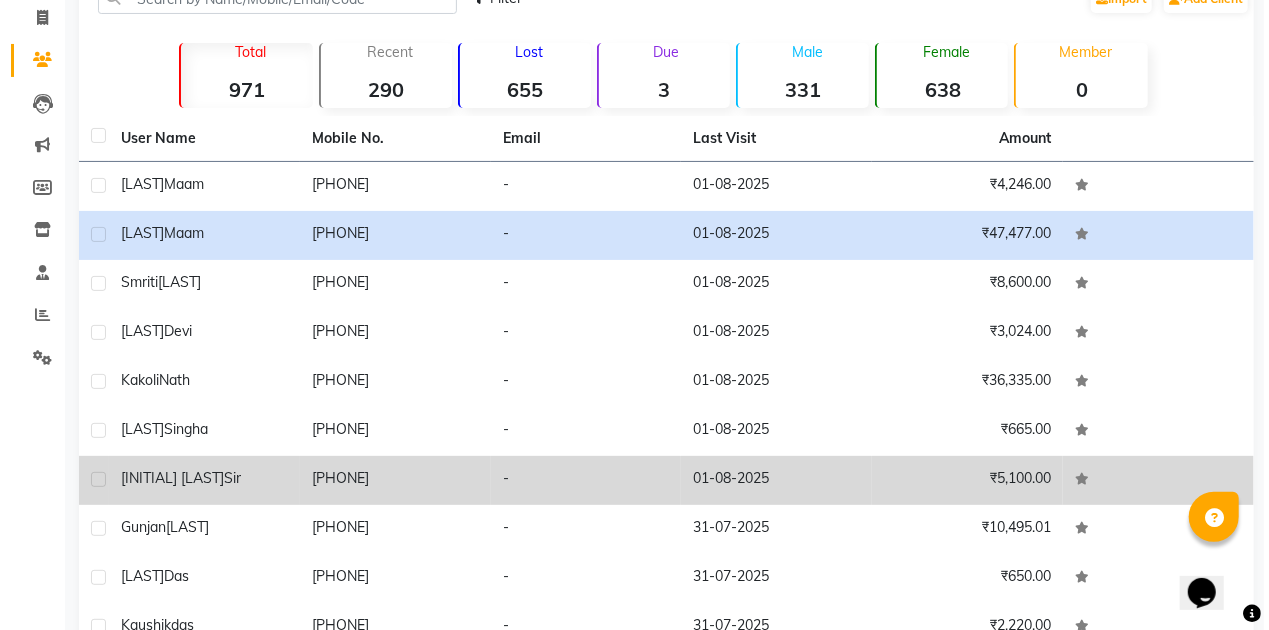 scroll, scrollTop: 0, scrollLeft: 0, axis: both 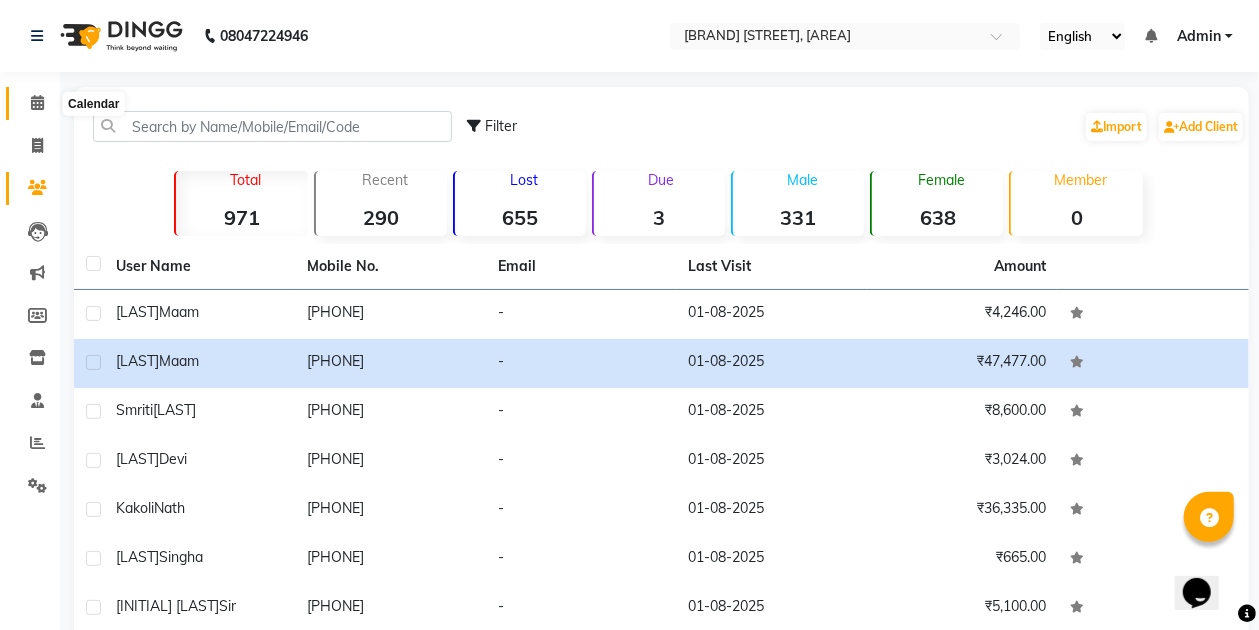 click 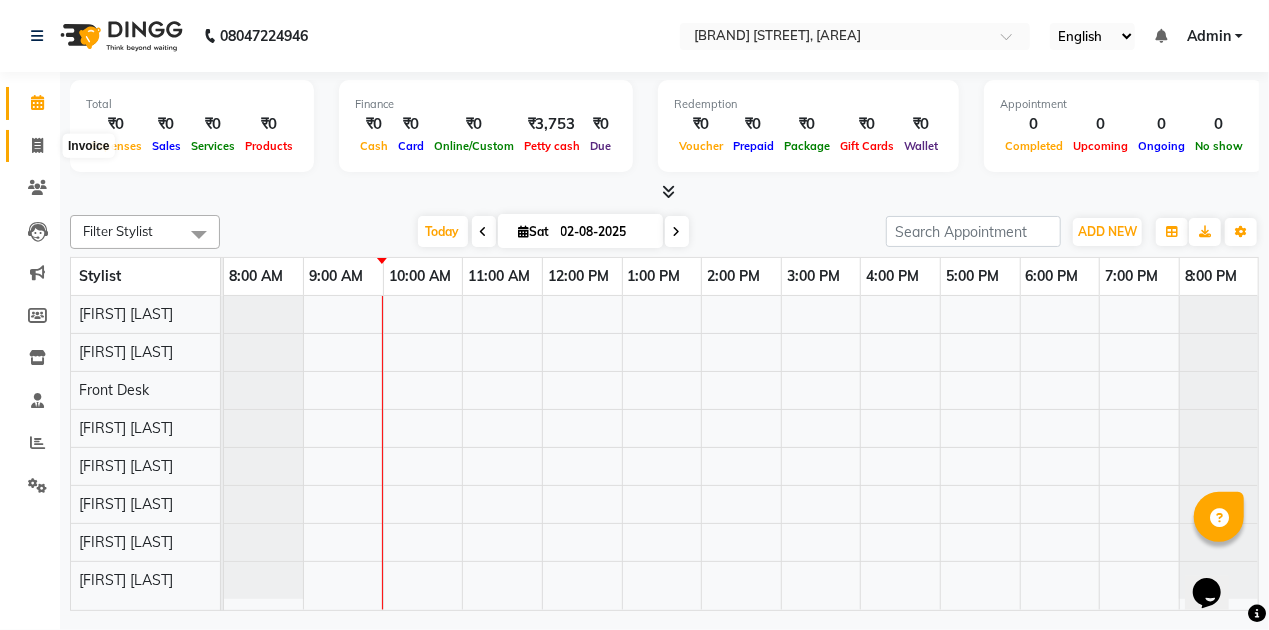 click 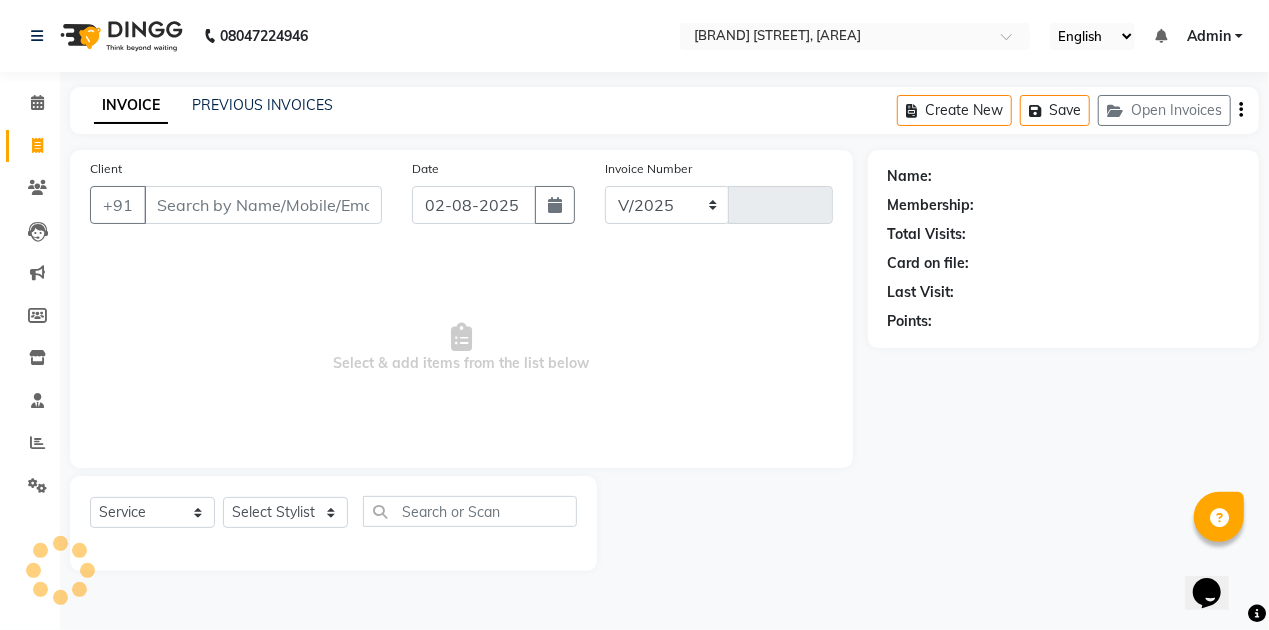 select on "6211" 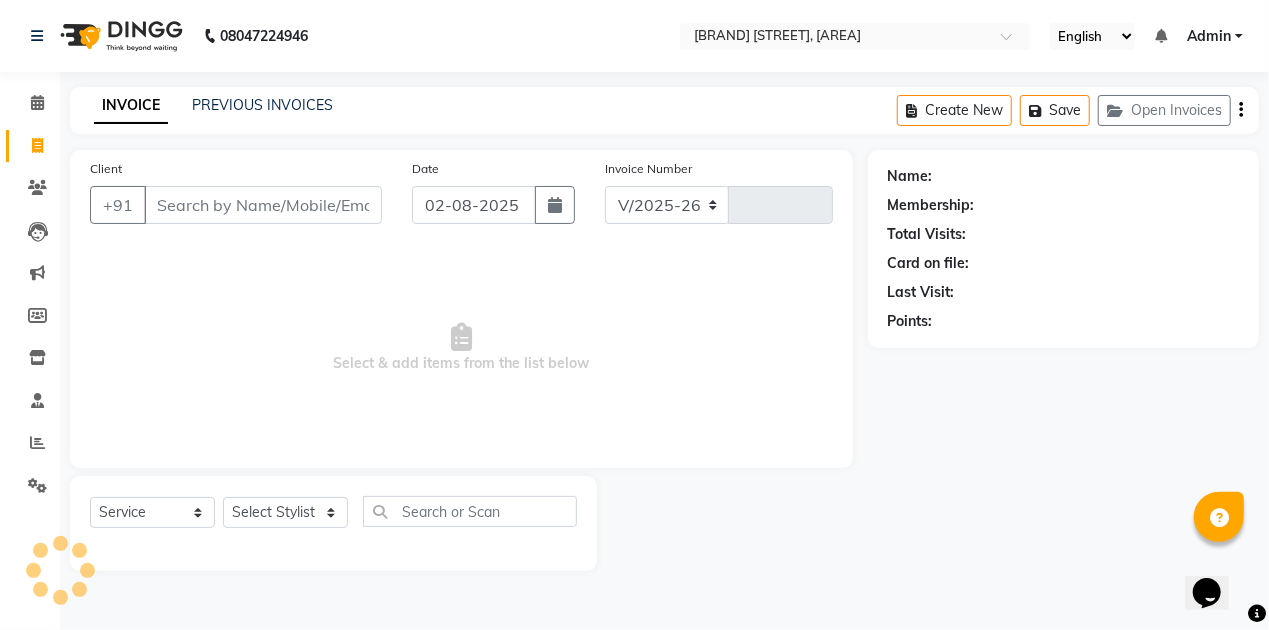 type on "0631" 